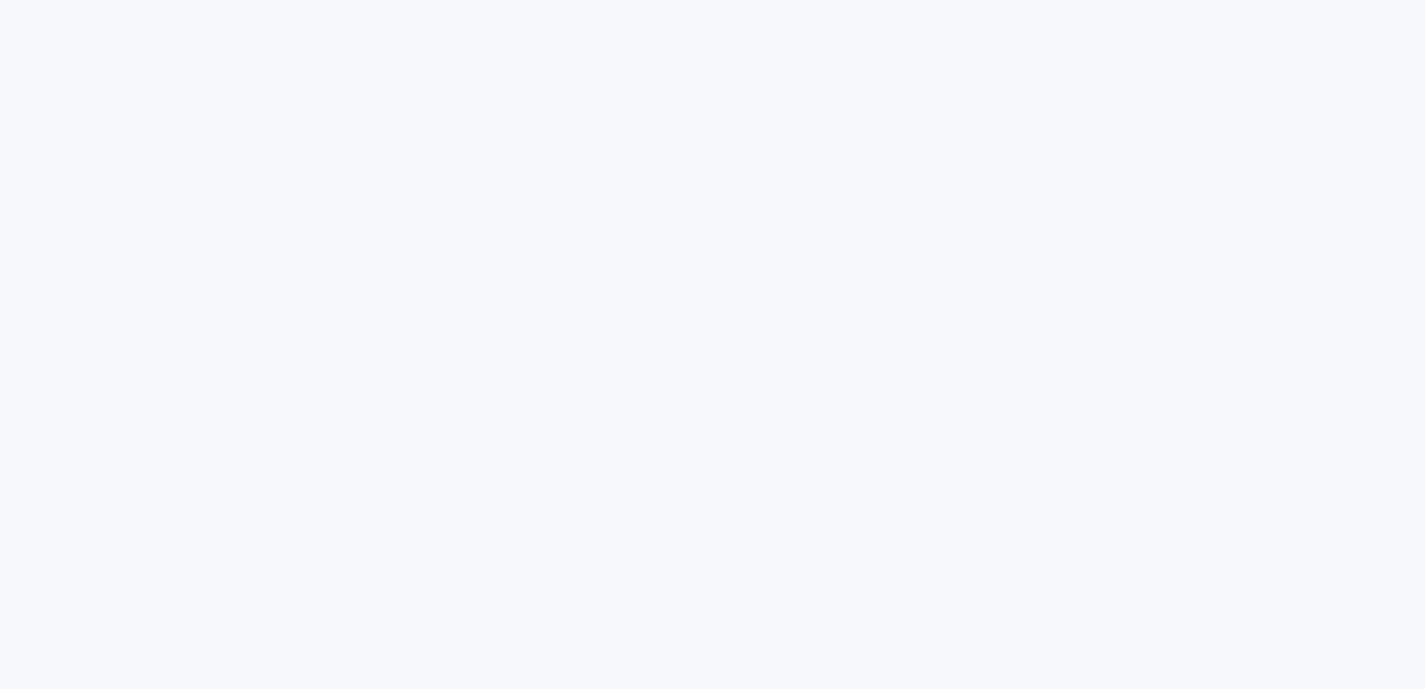 scroll, scrollTop: 0, scrollLeft: 0, axis: both 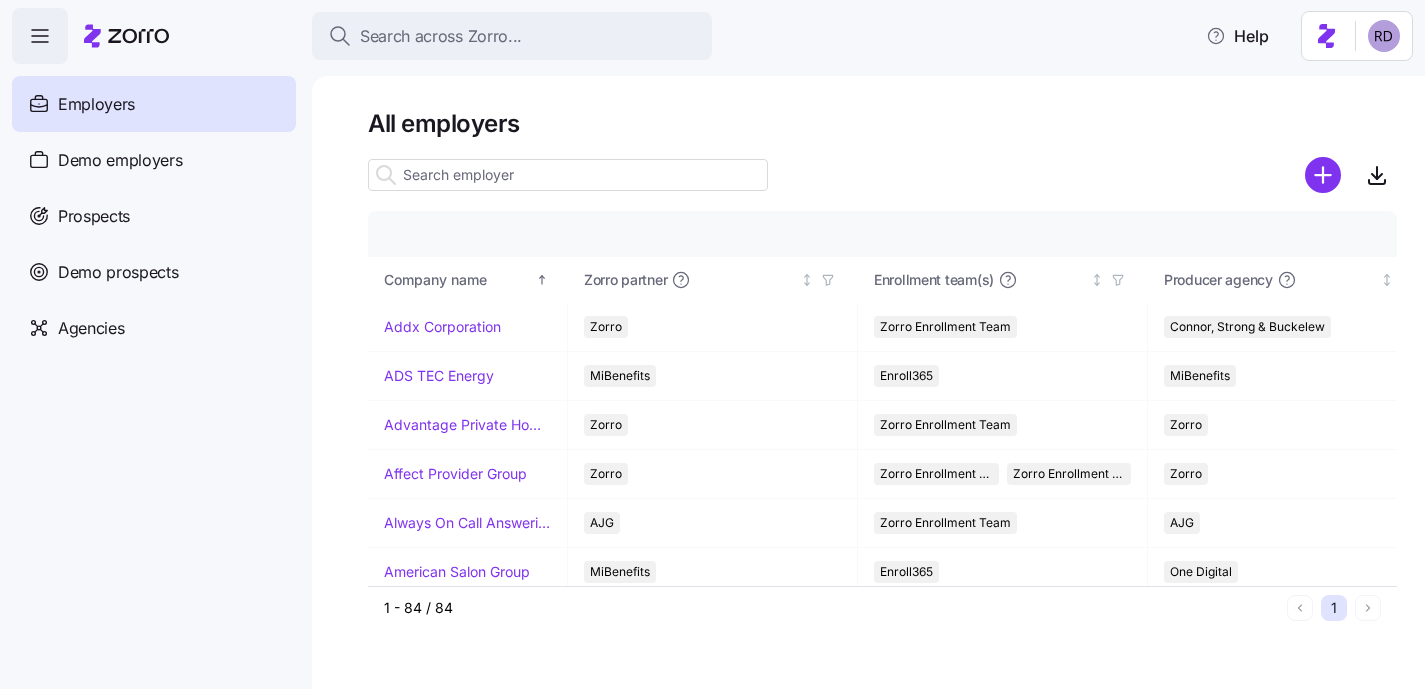 click on "Demo employers" at bounding box center (120, 160) 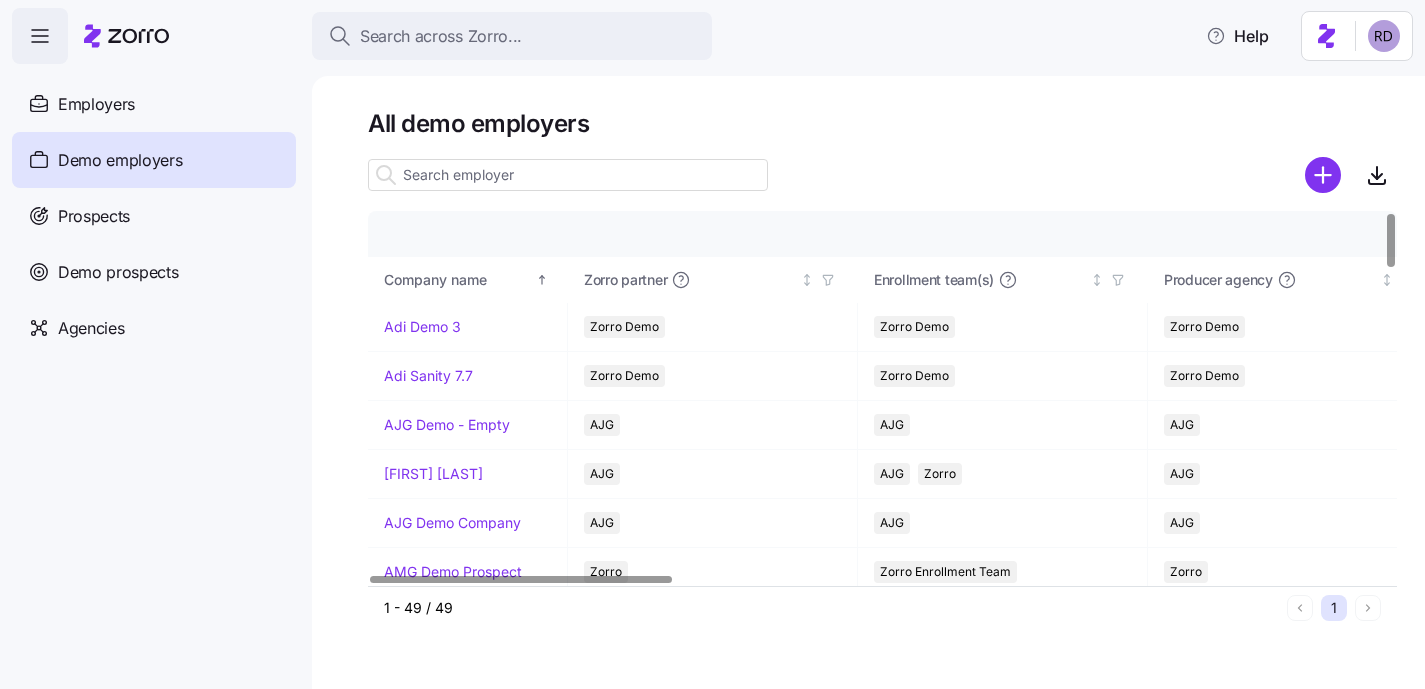 click at bounding box center [568, 175] 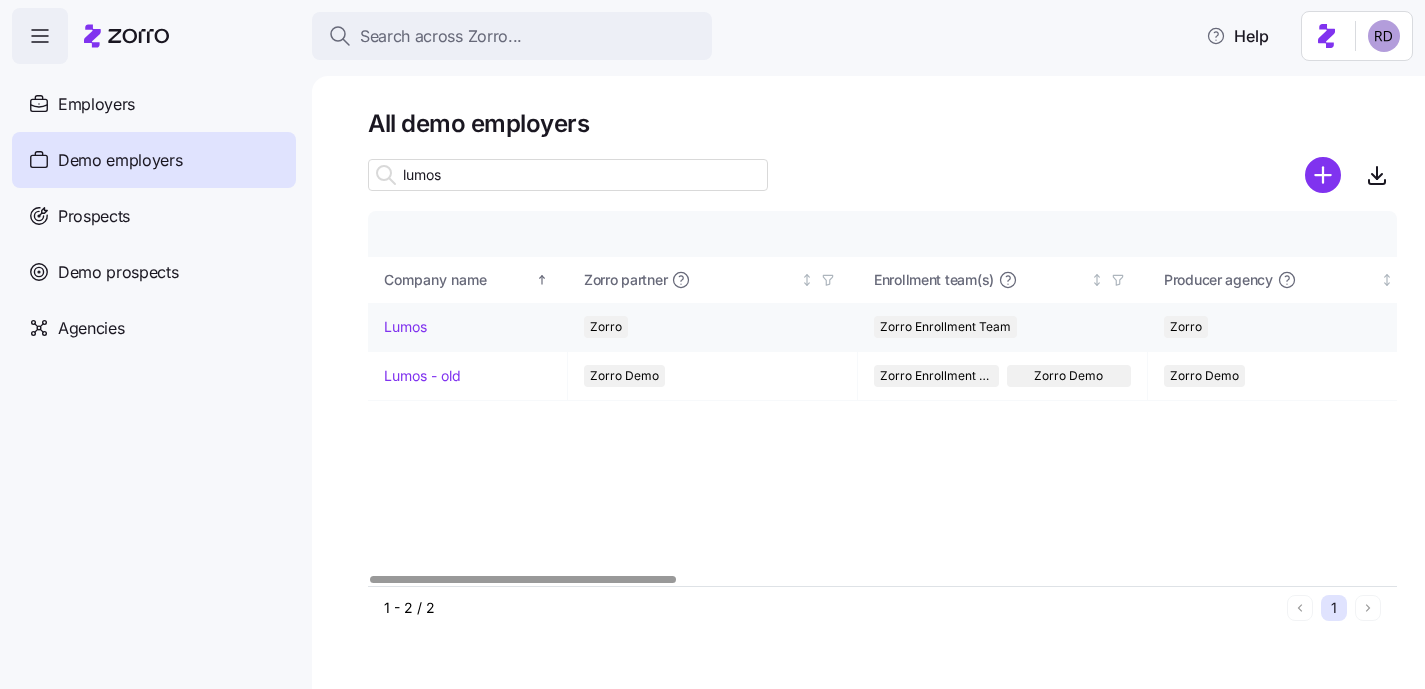 type on "lumos" 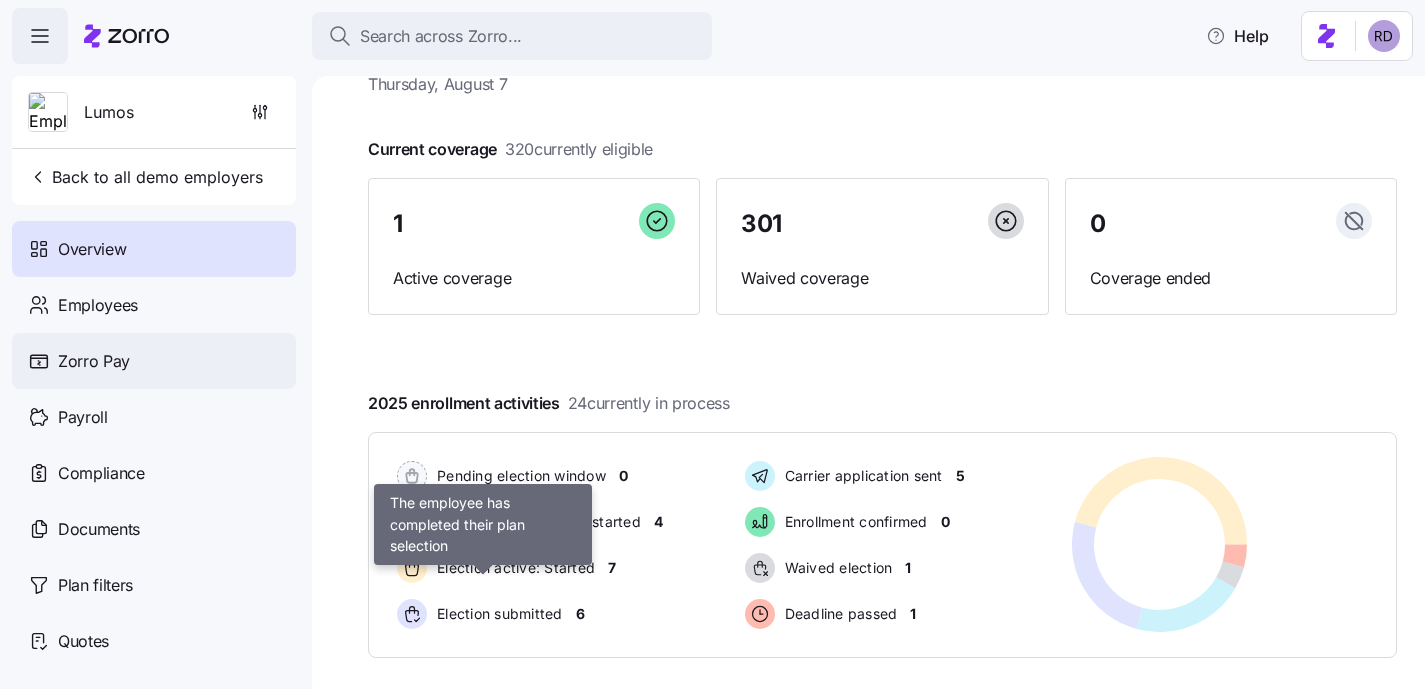 scroll, scrollTop: 89, scrollLeft: 0, axis: vertical 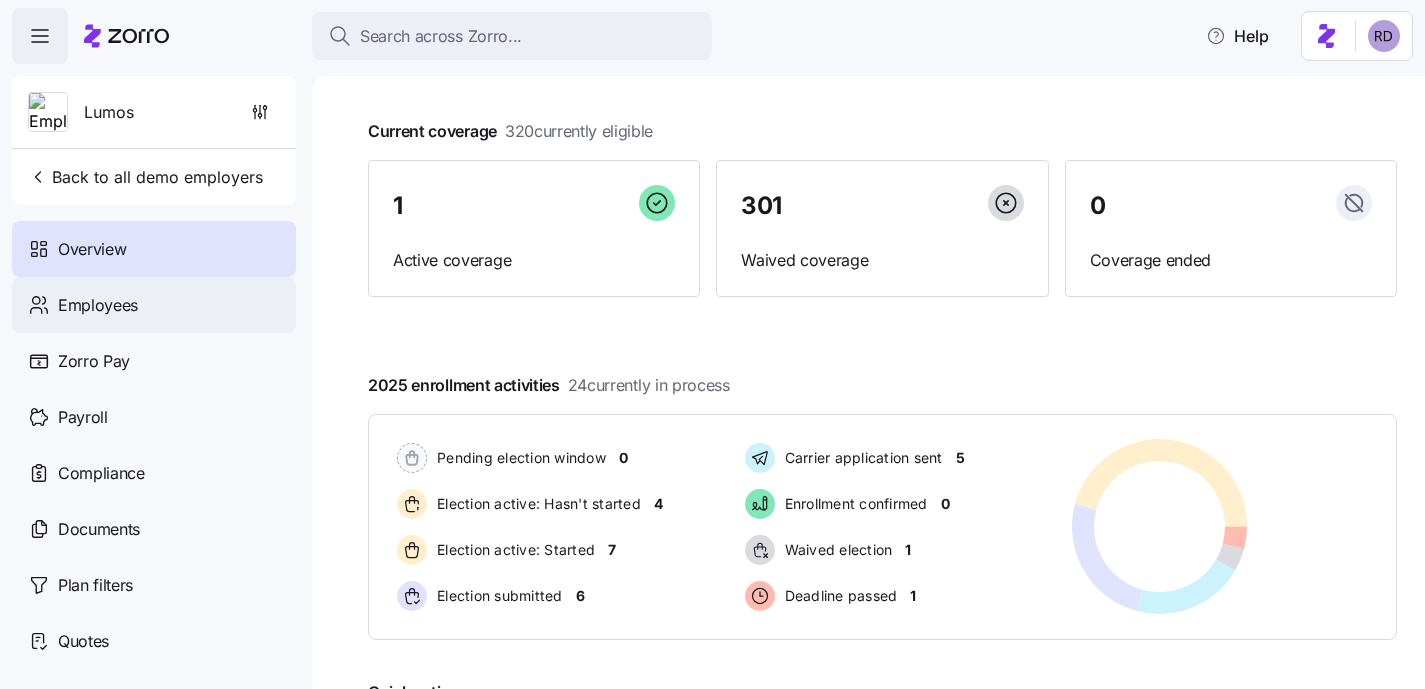 click on "Employees" at bounding box center (154, 305) 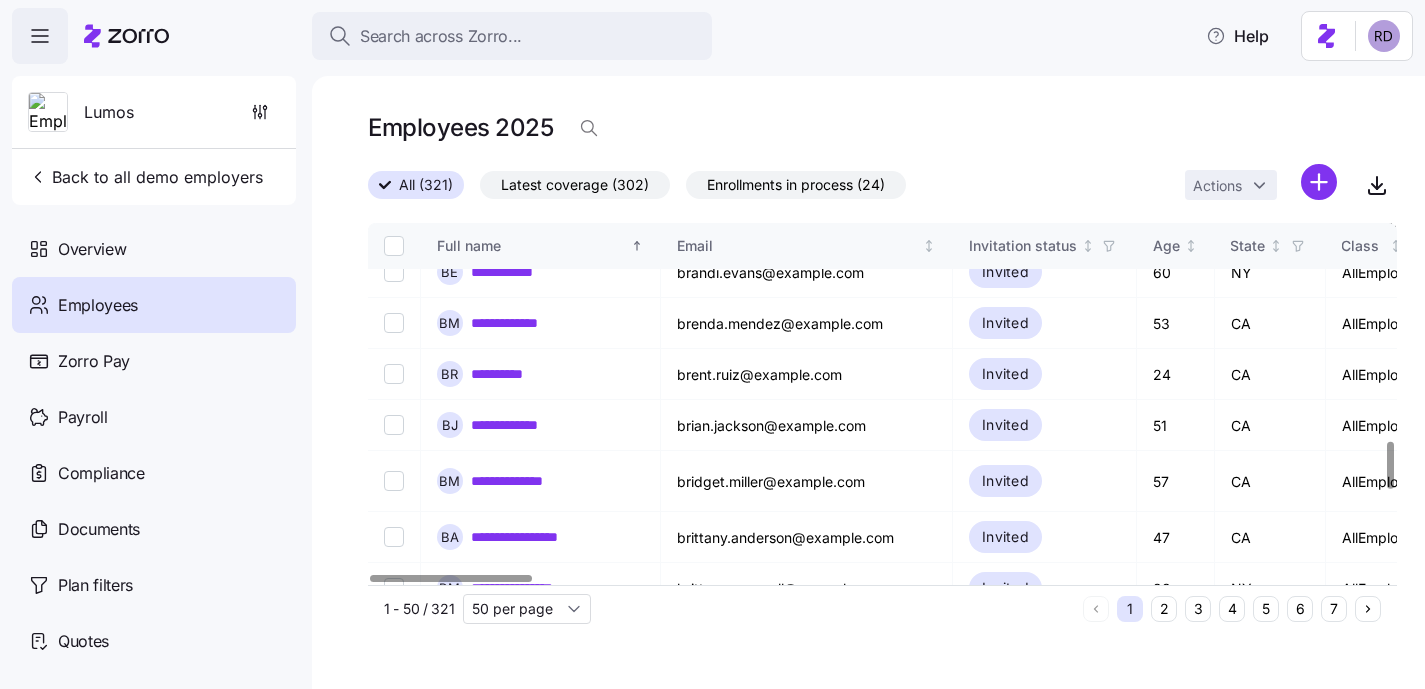 scroll, scrollTop: 2316, scrollLeft: 0, axis: vertical 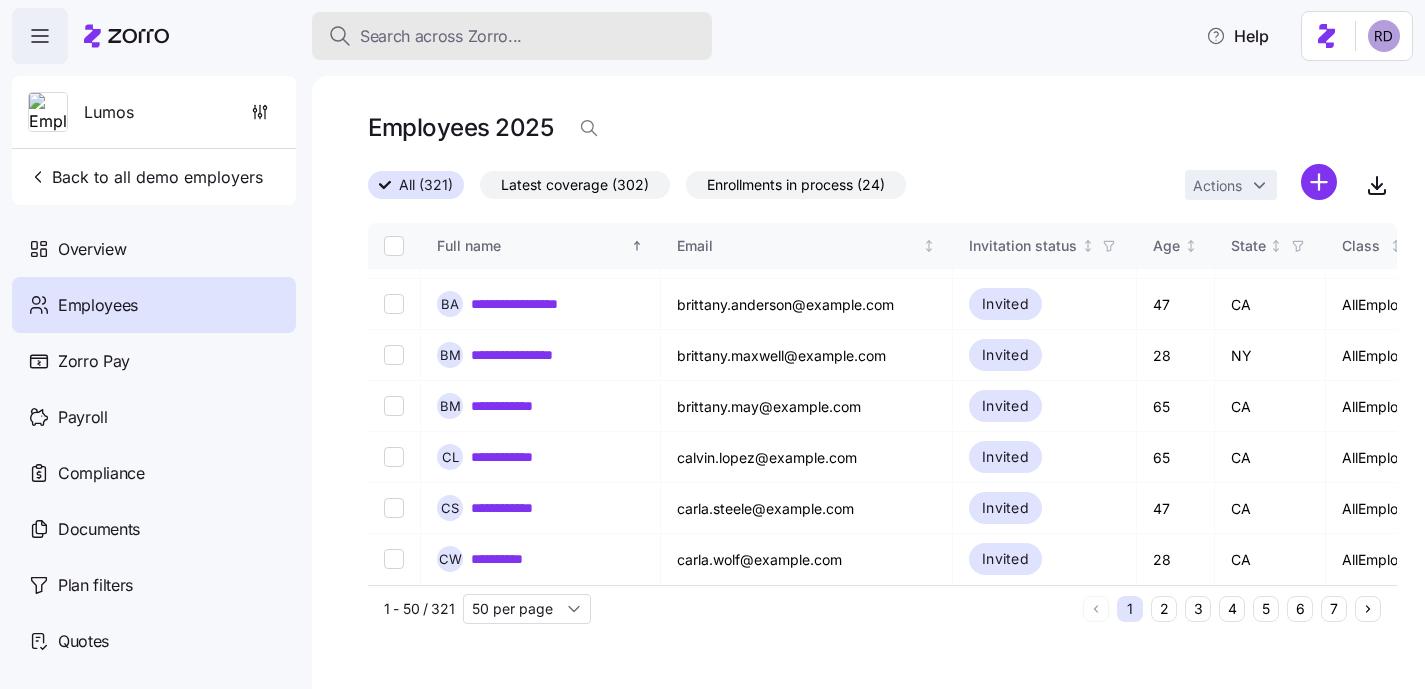 click on "Search across Zorro..." at bounding box center [441, 36] 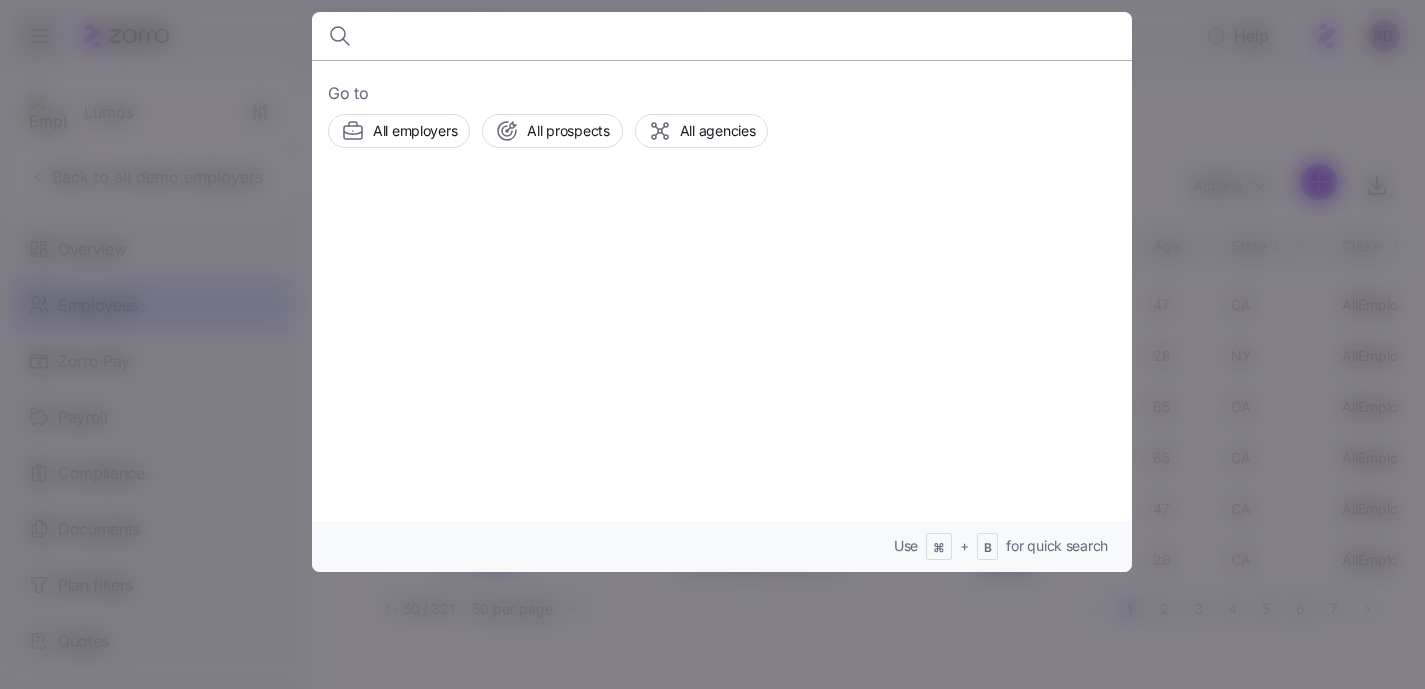 click on "Go to All employers All prospects All agencies Use ⌘ + B for quick search" at bounding box center [722, 316] 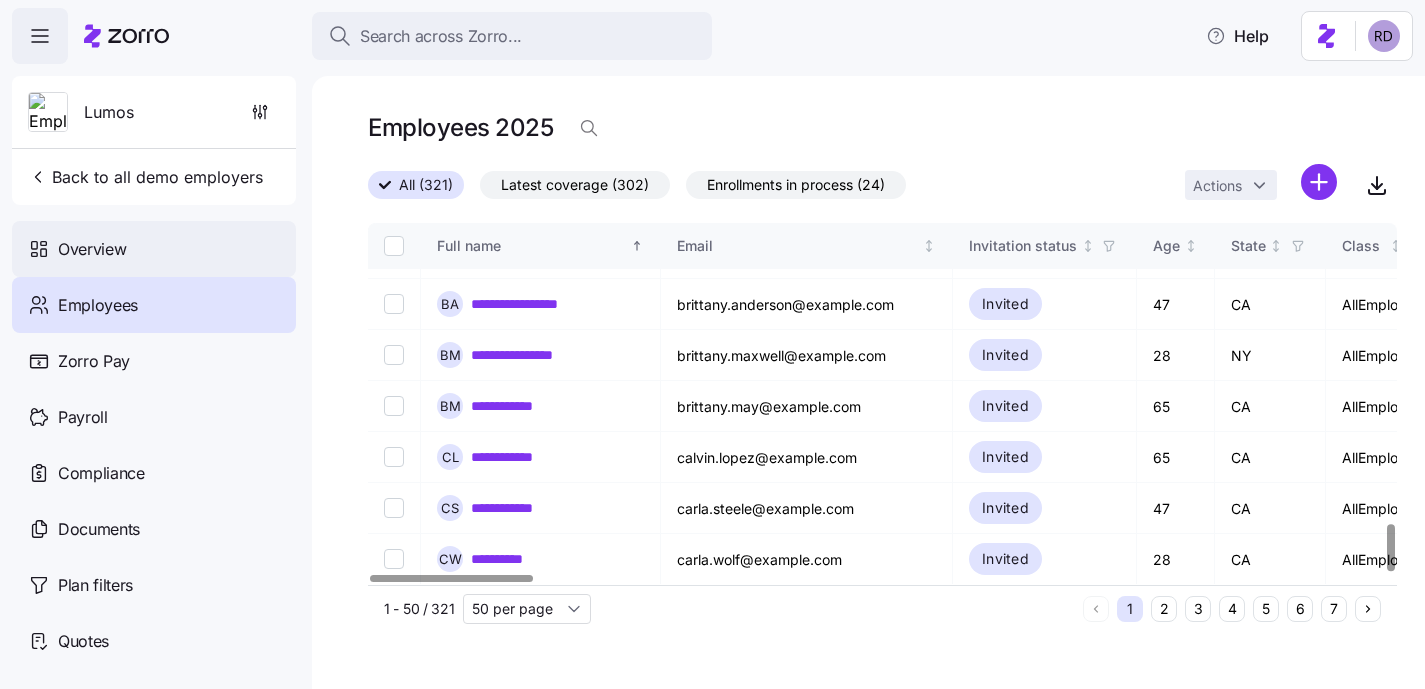 click on "Overview" at bounding box center (154, 249) 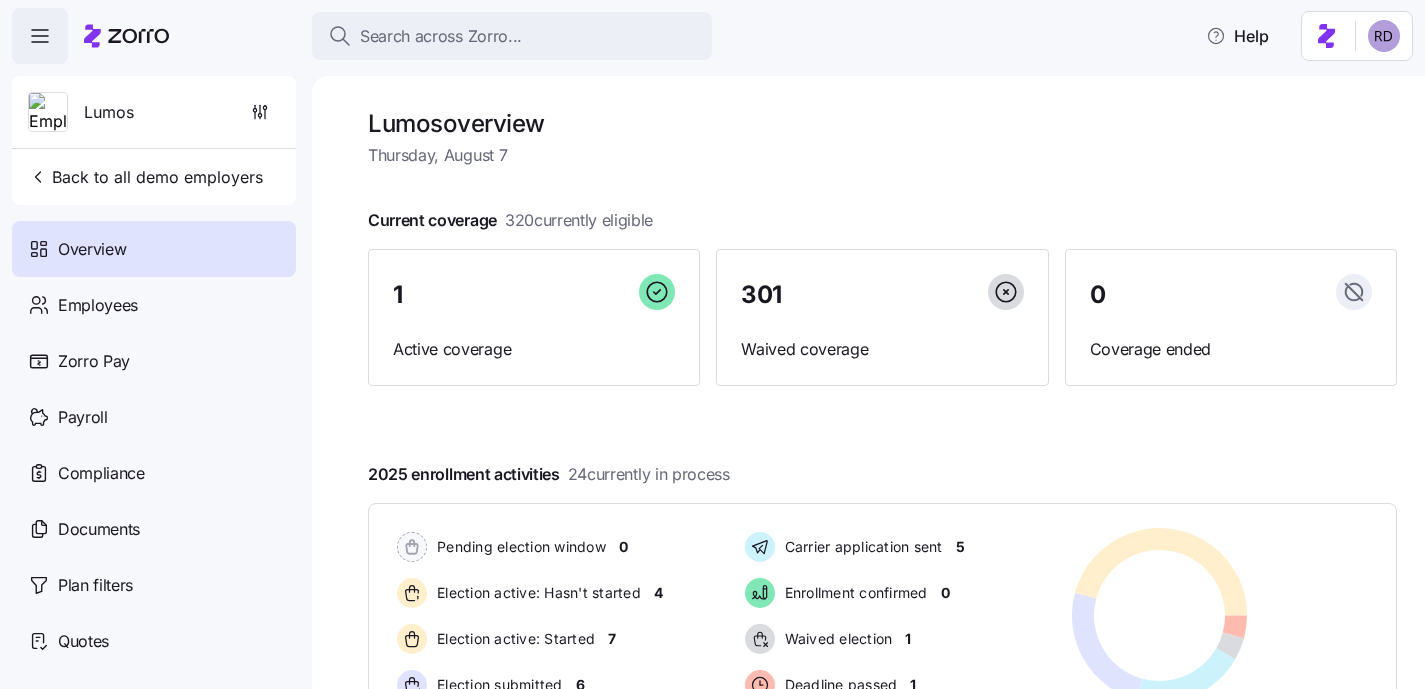 scroll, scrollTop: 143, scrollLeft: 0, axis: vertical 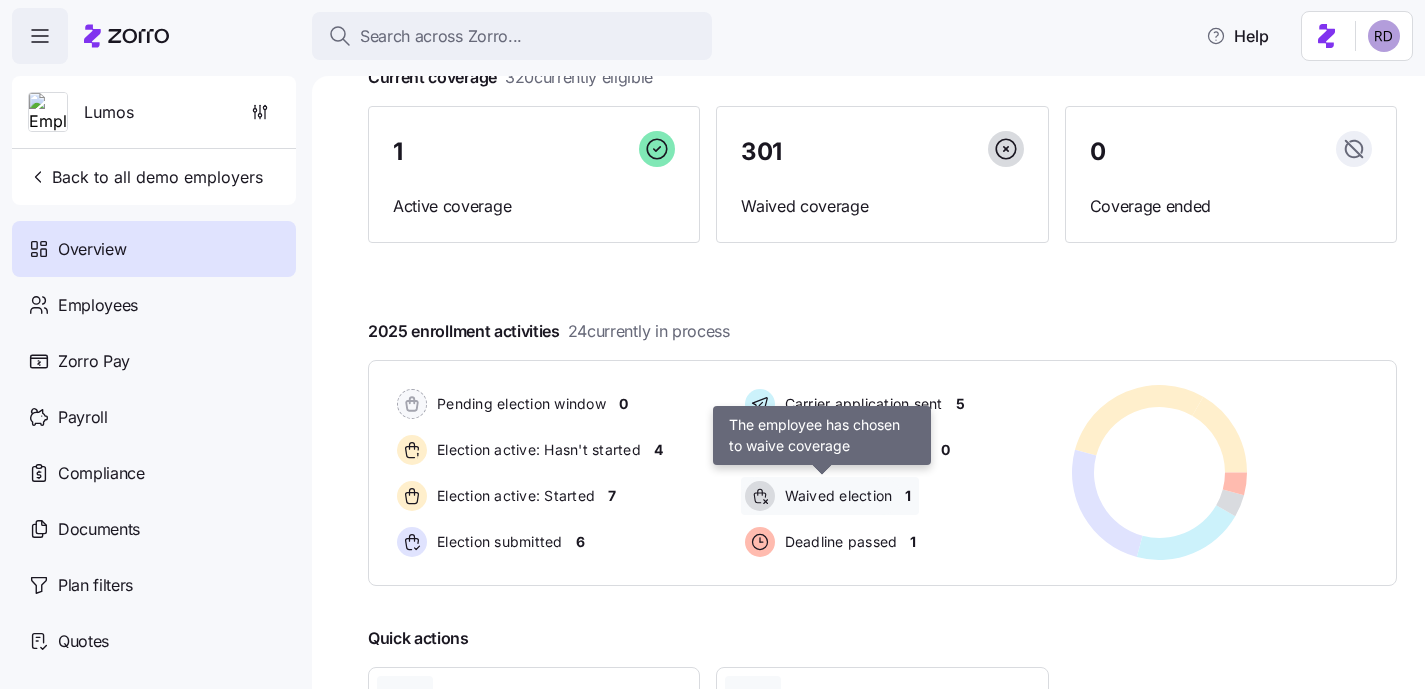click on "Waived election" at bounding box center (821, 496) 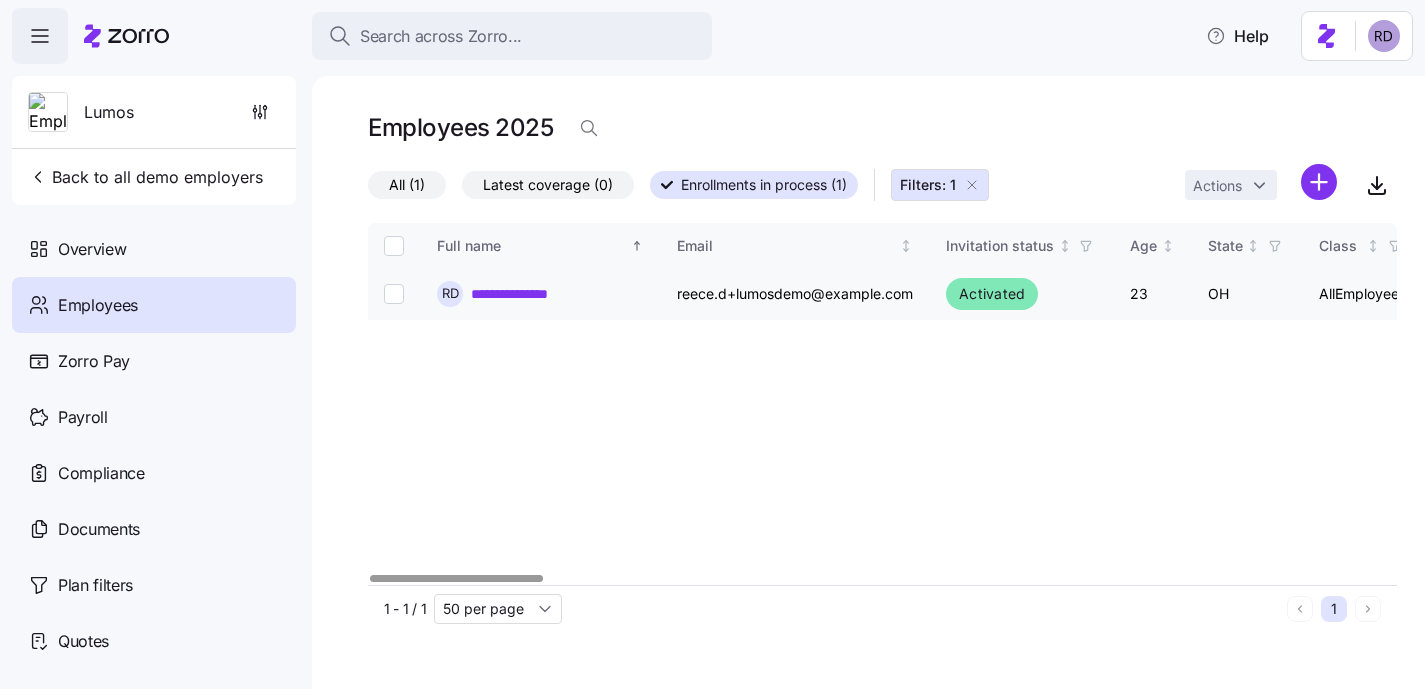 click at bounding box center (394, 294) 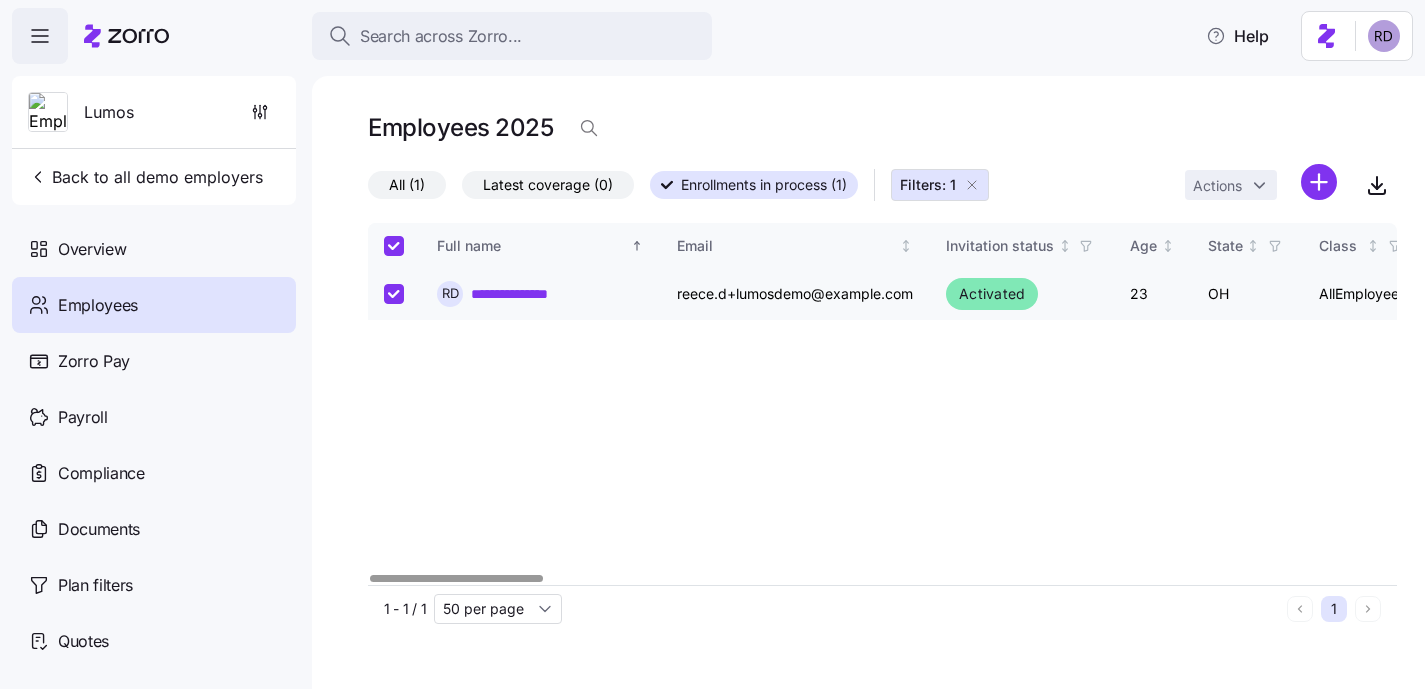 checkbox on "true" 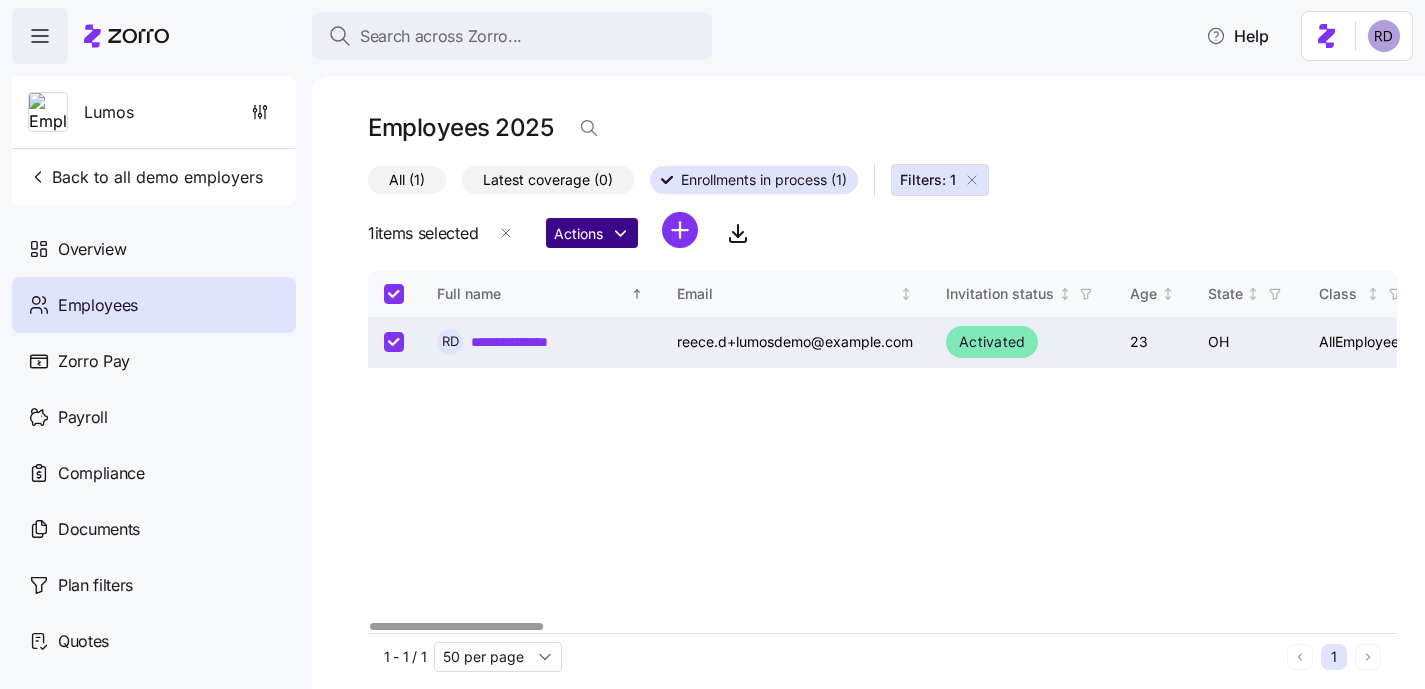 click on "**********" at bounding box center (712, 338) 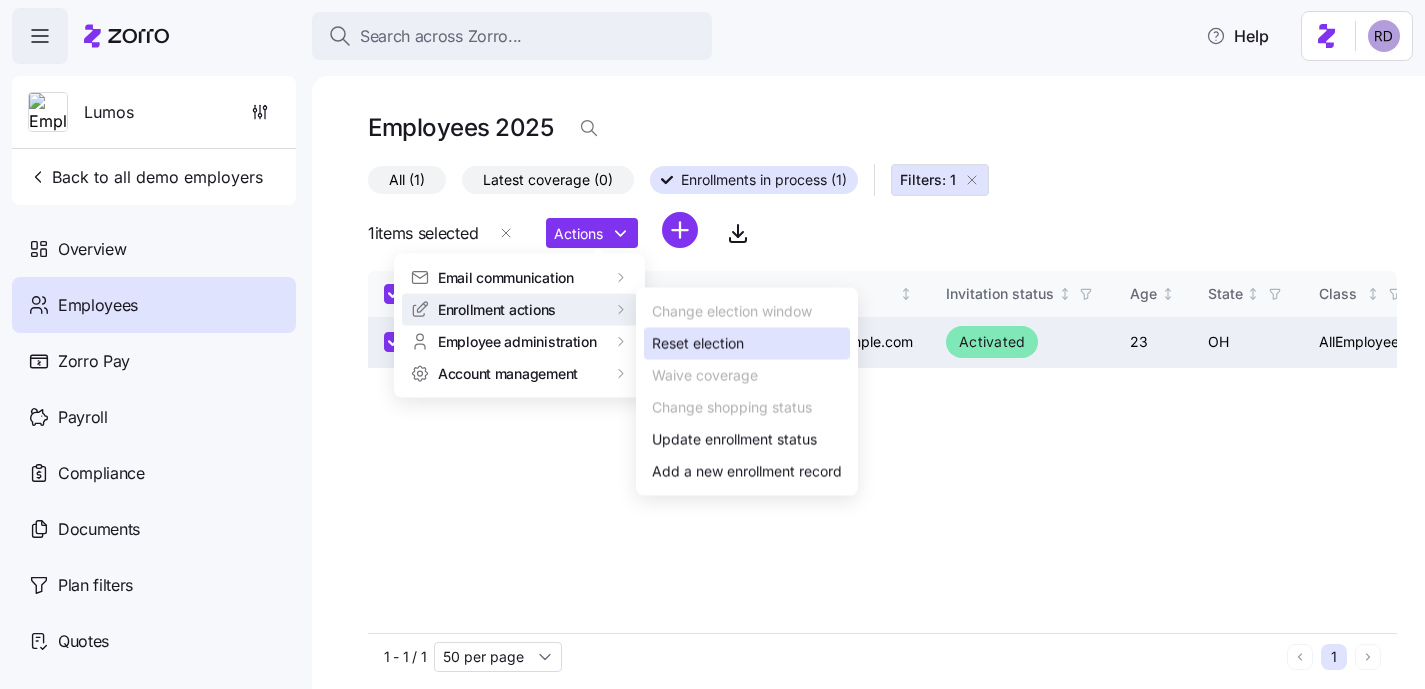 click on "Reset election" at bounding box center (698, 344) 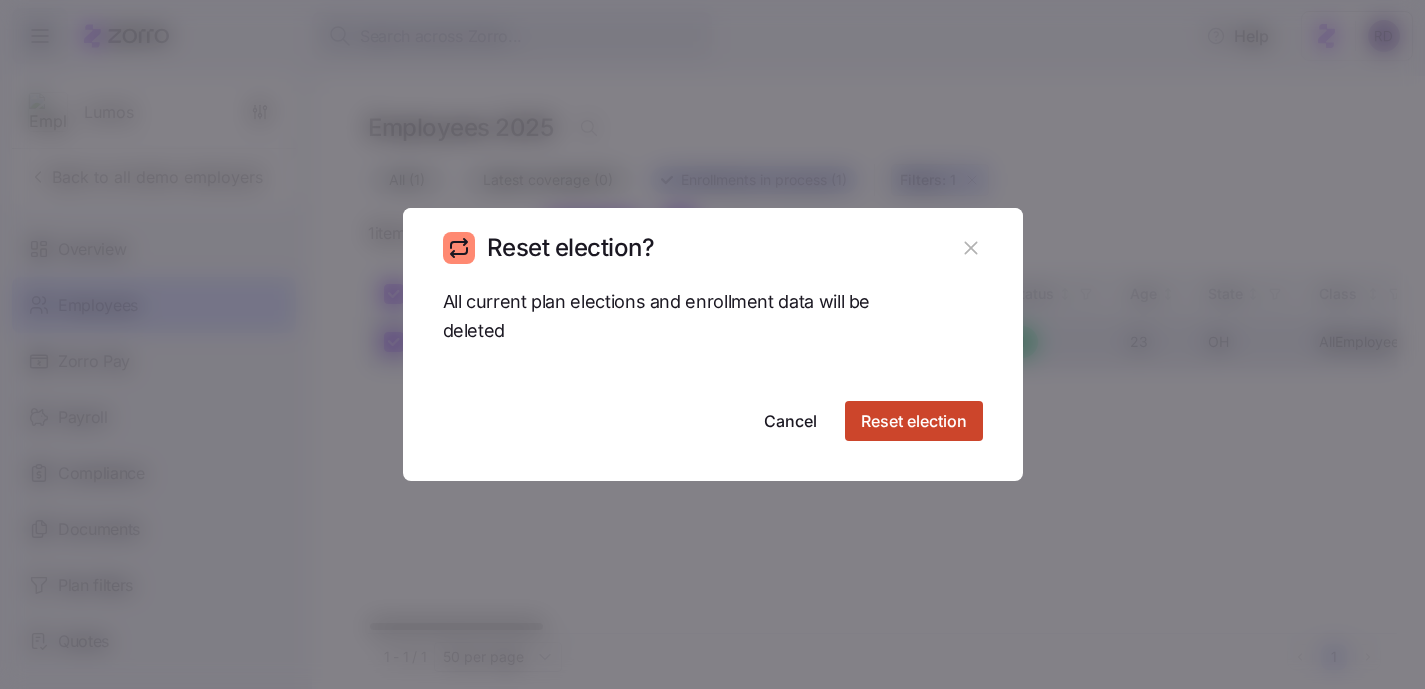 click on "Reset election" at bounding box center (914, 421) 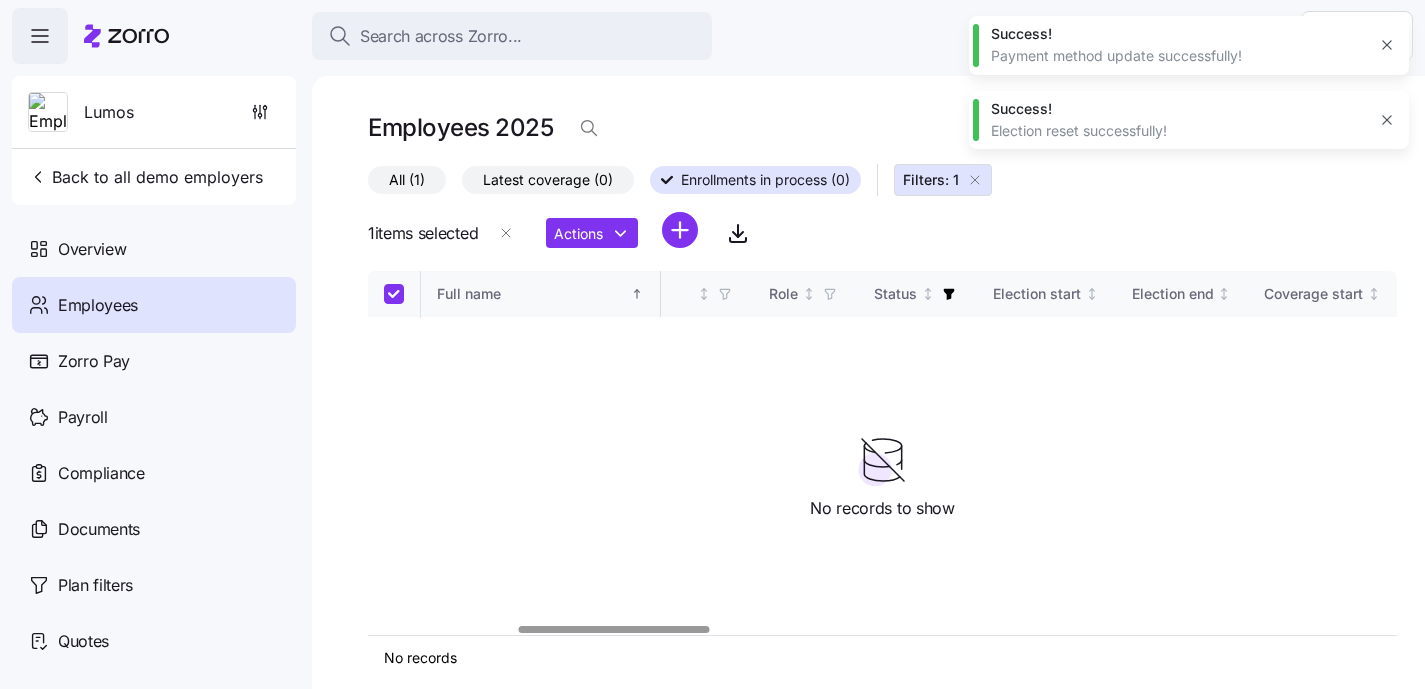 scroll, scrollTop: 0, scrollLeft: 804, axis: horizontal 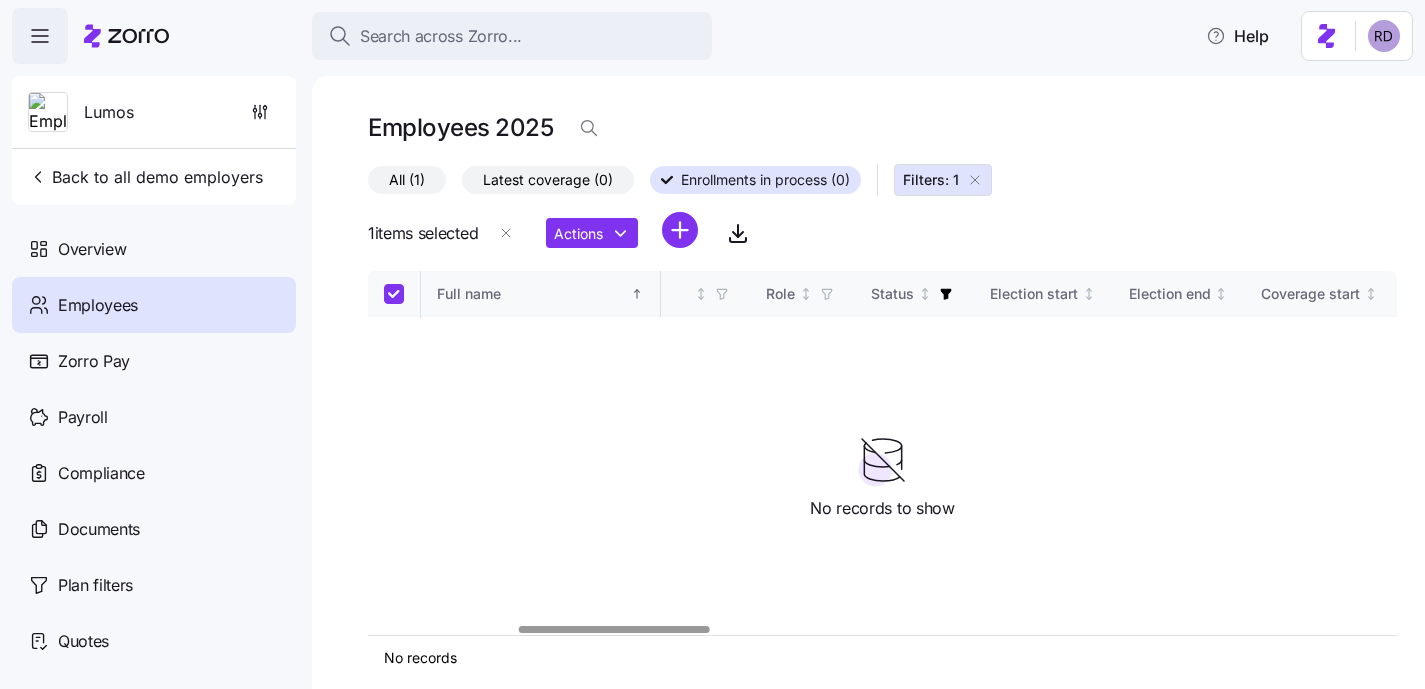 click at bounding box center [394, 294] 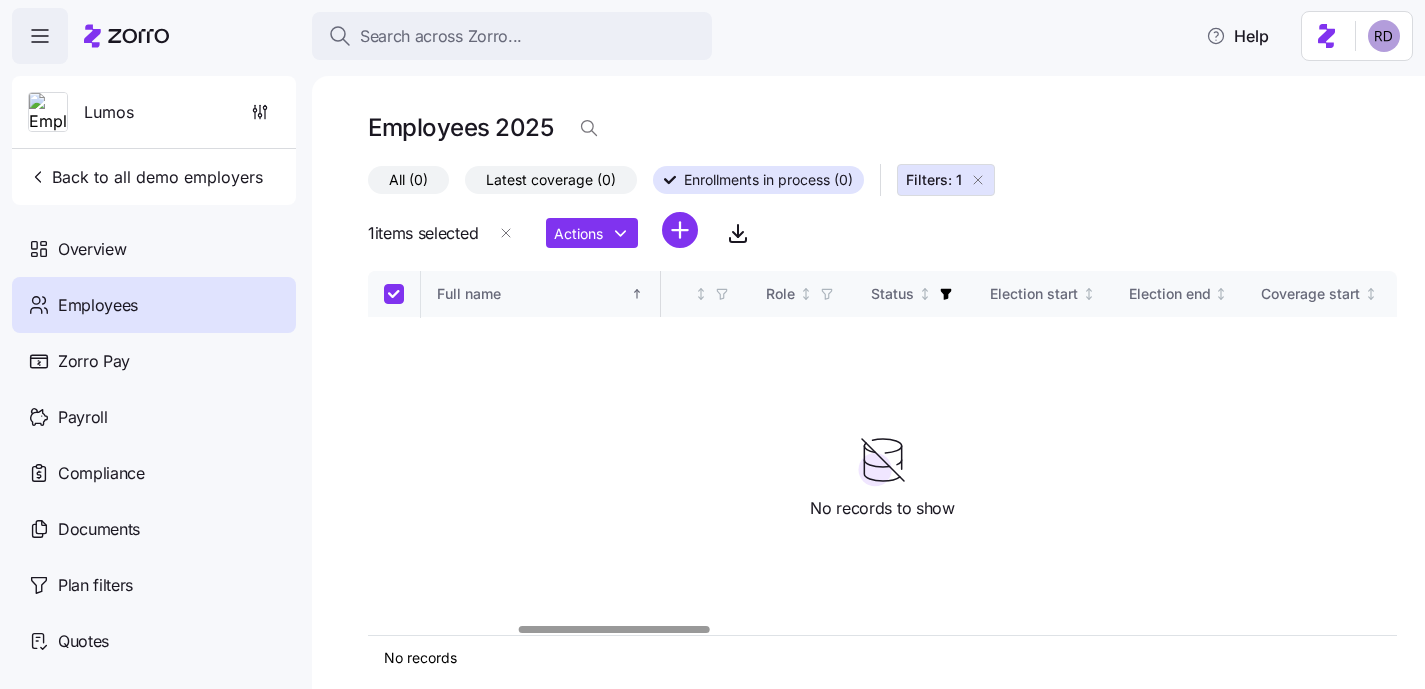 click on "Filters: 1" at bounding box center [946, 180] 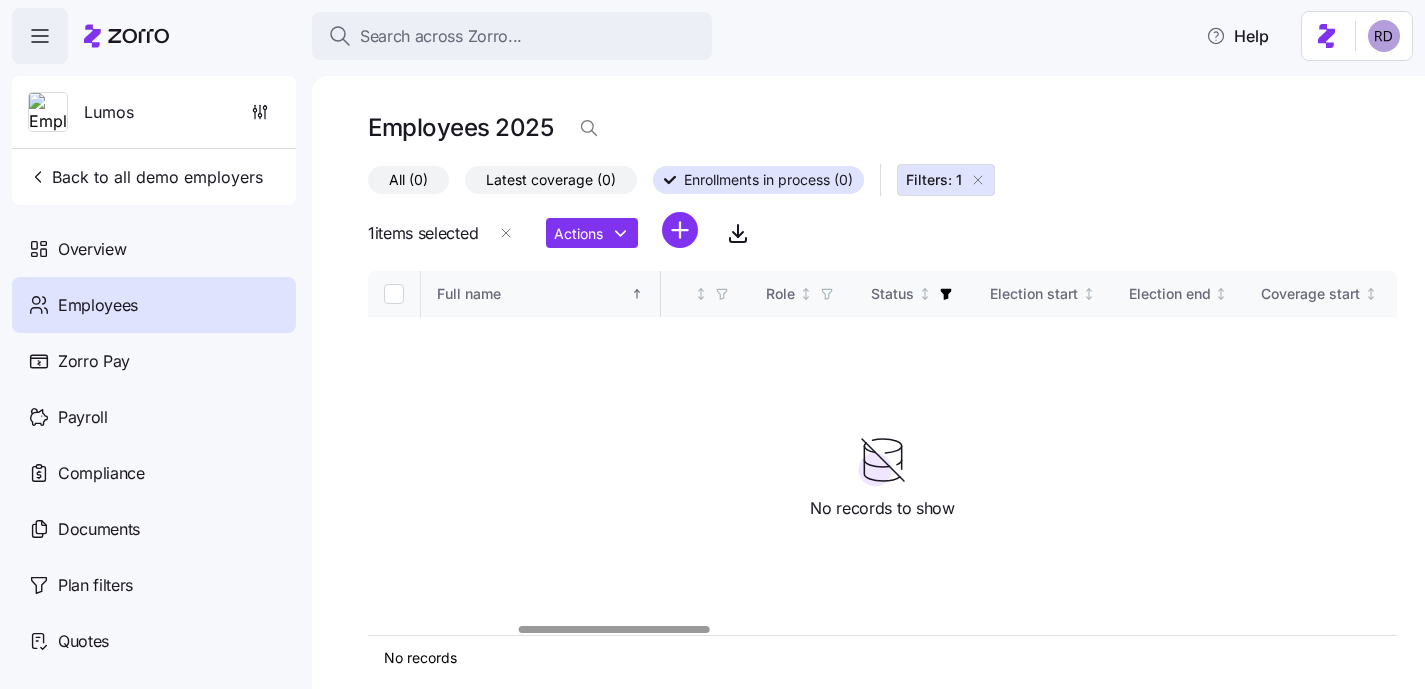 checkbox on "false" 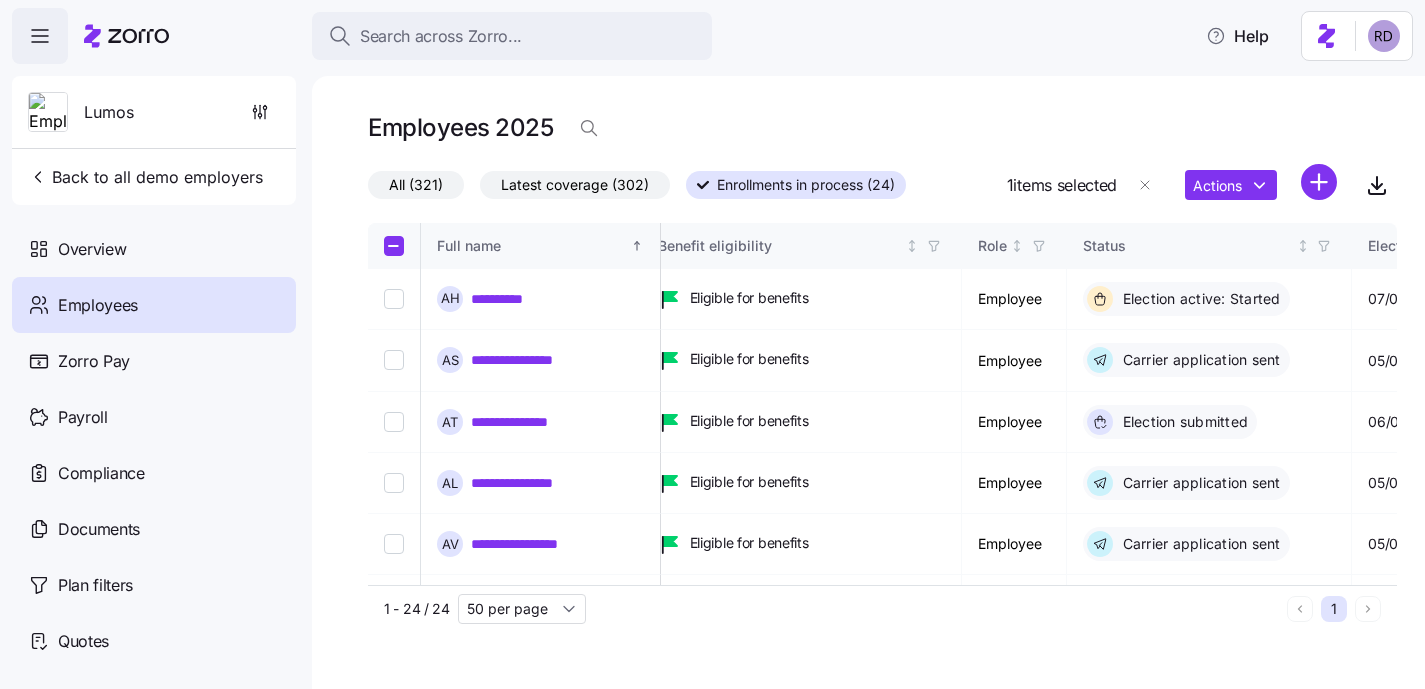 click on "Enrollments in process (24)" at bounding box center [806, 185] 